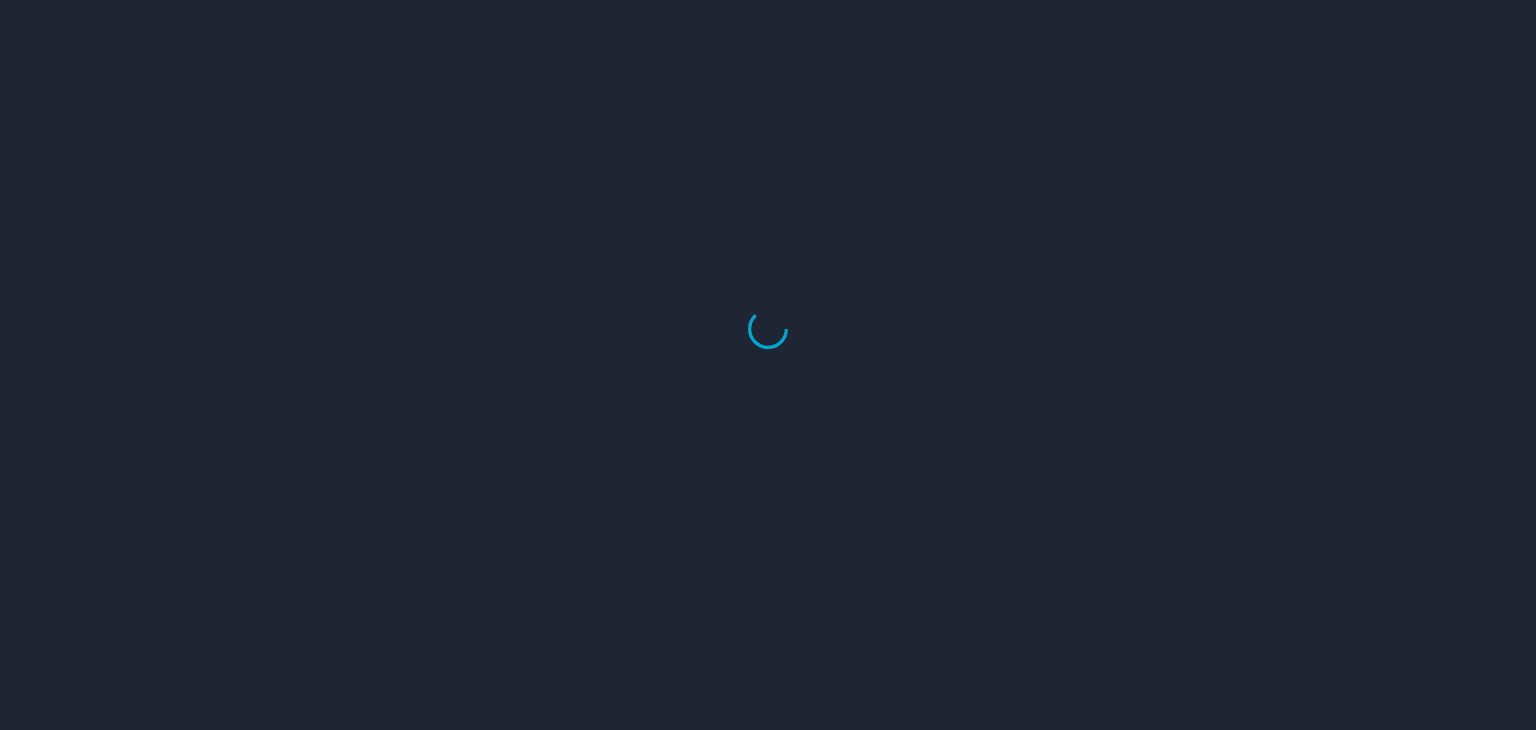 scroll, scrollTop: 0, scrollLeft: 0, axis: both 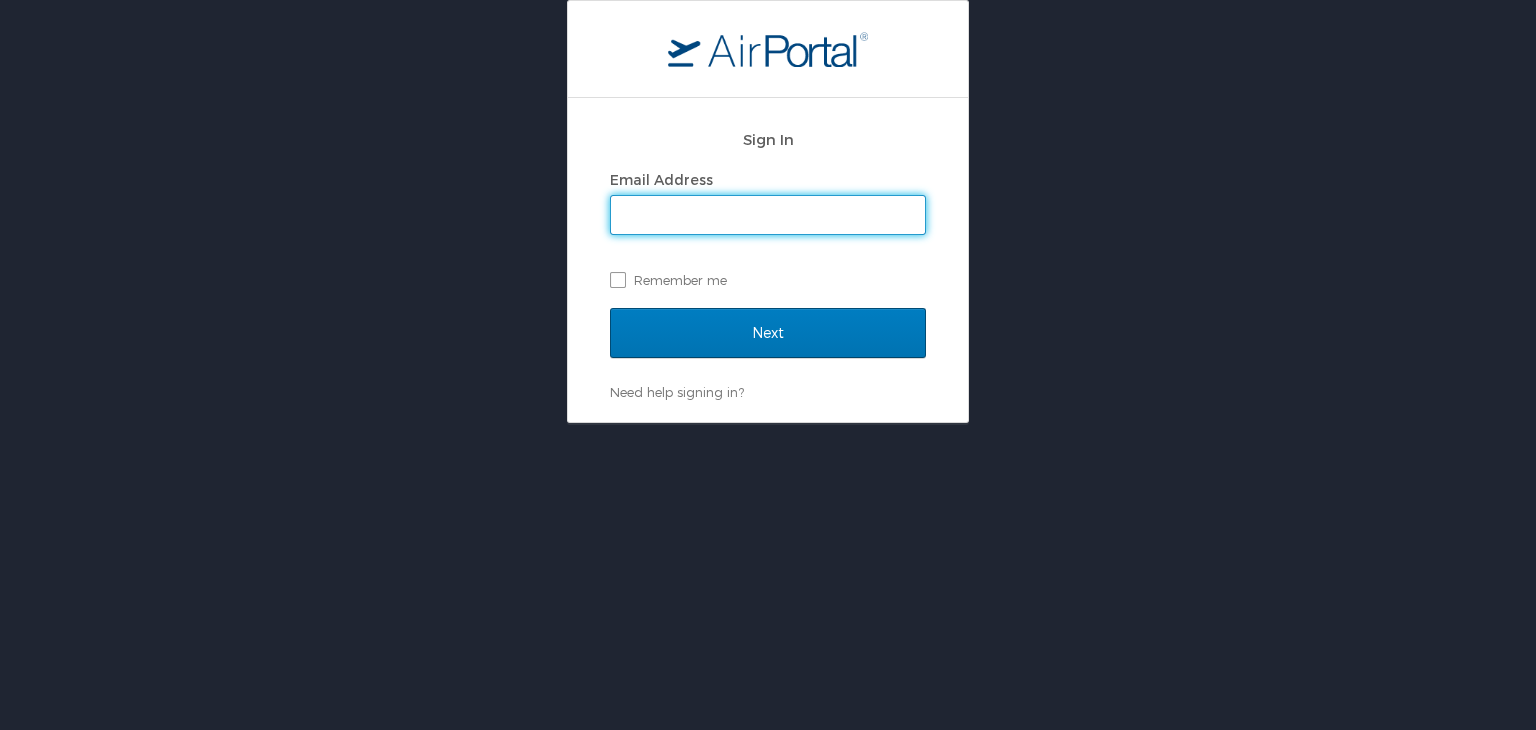type on "mashunyui.shimrang@cbtravel.com" 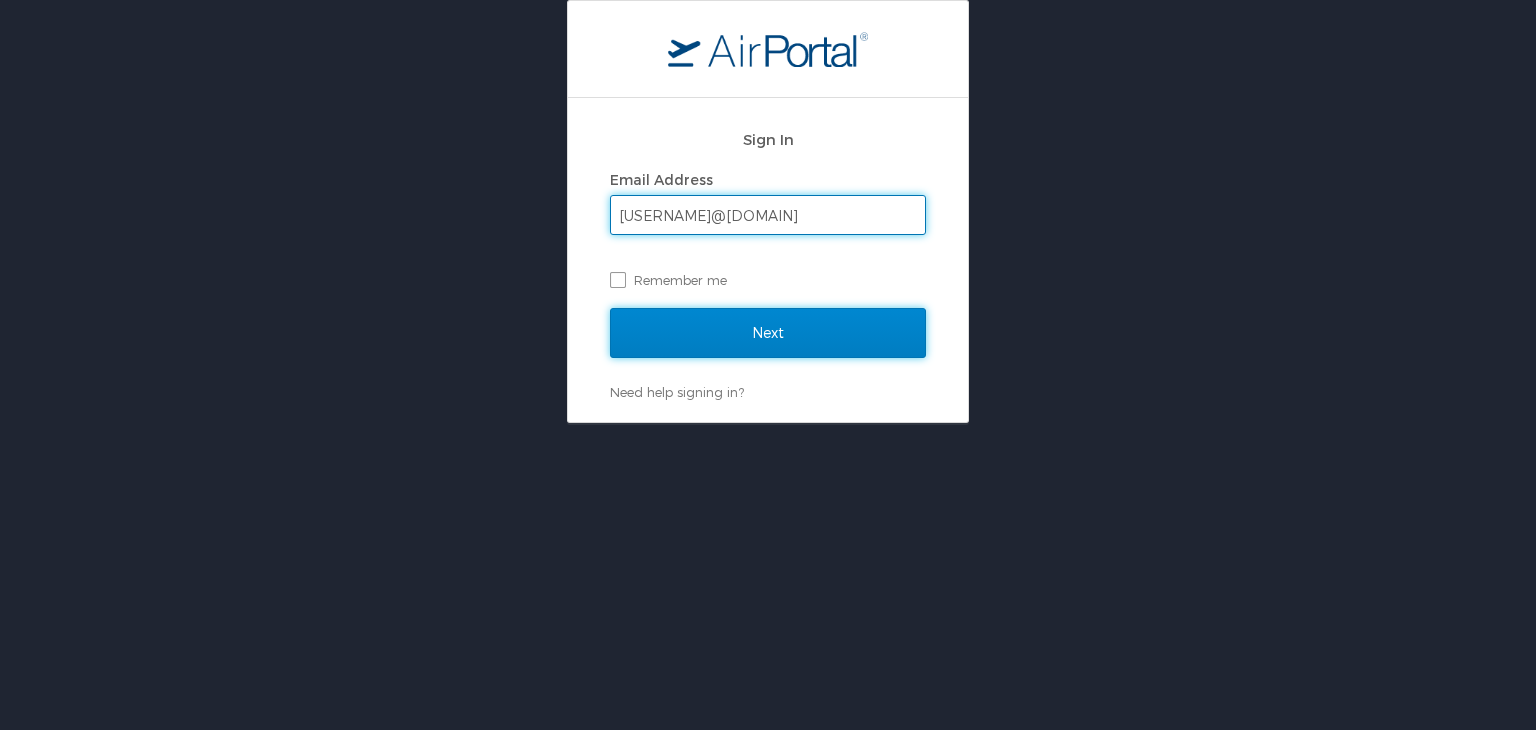 click on "Next" at bounding box center [768, 333] 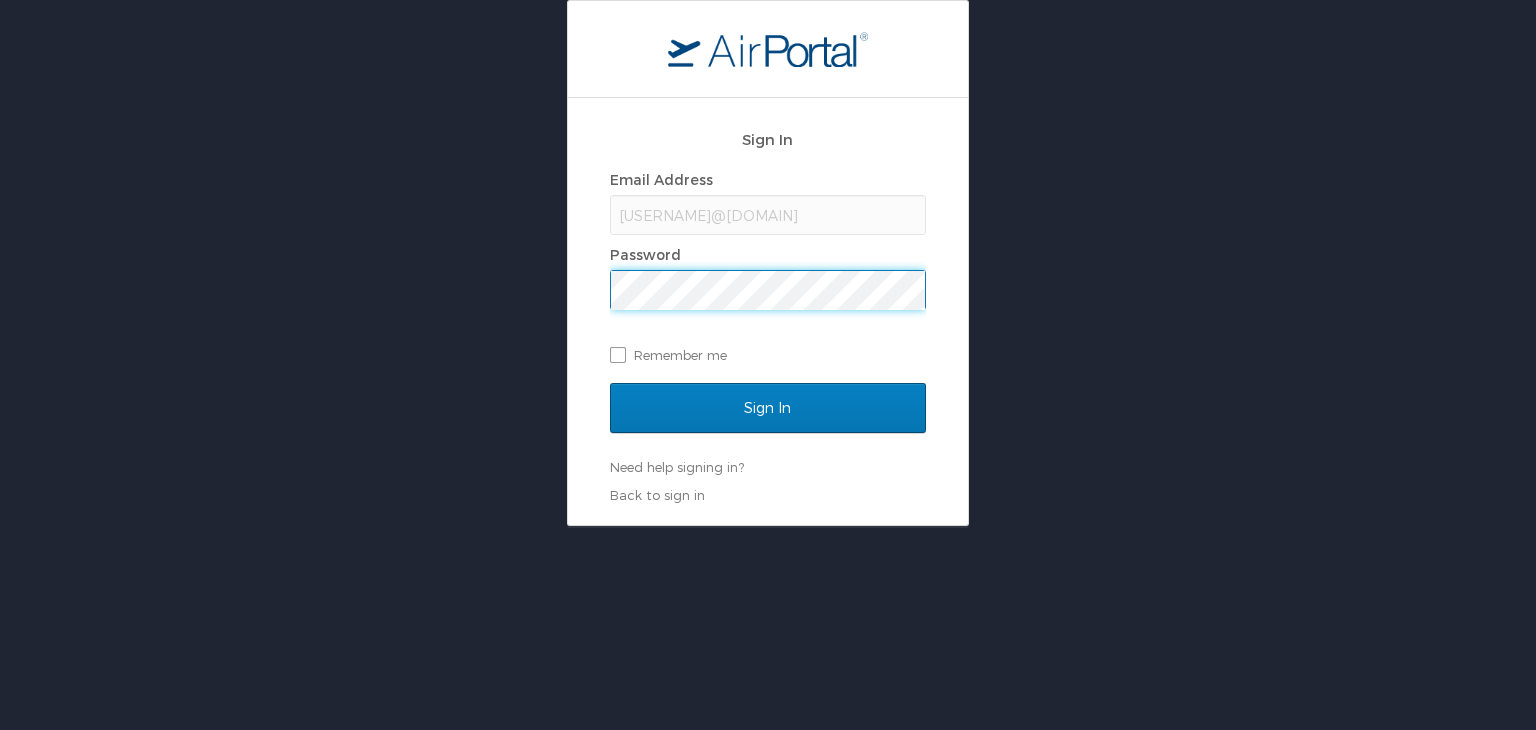 scroll, scrollTop: 0, scrollLeft: 0, axis: both 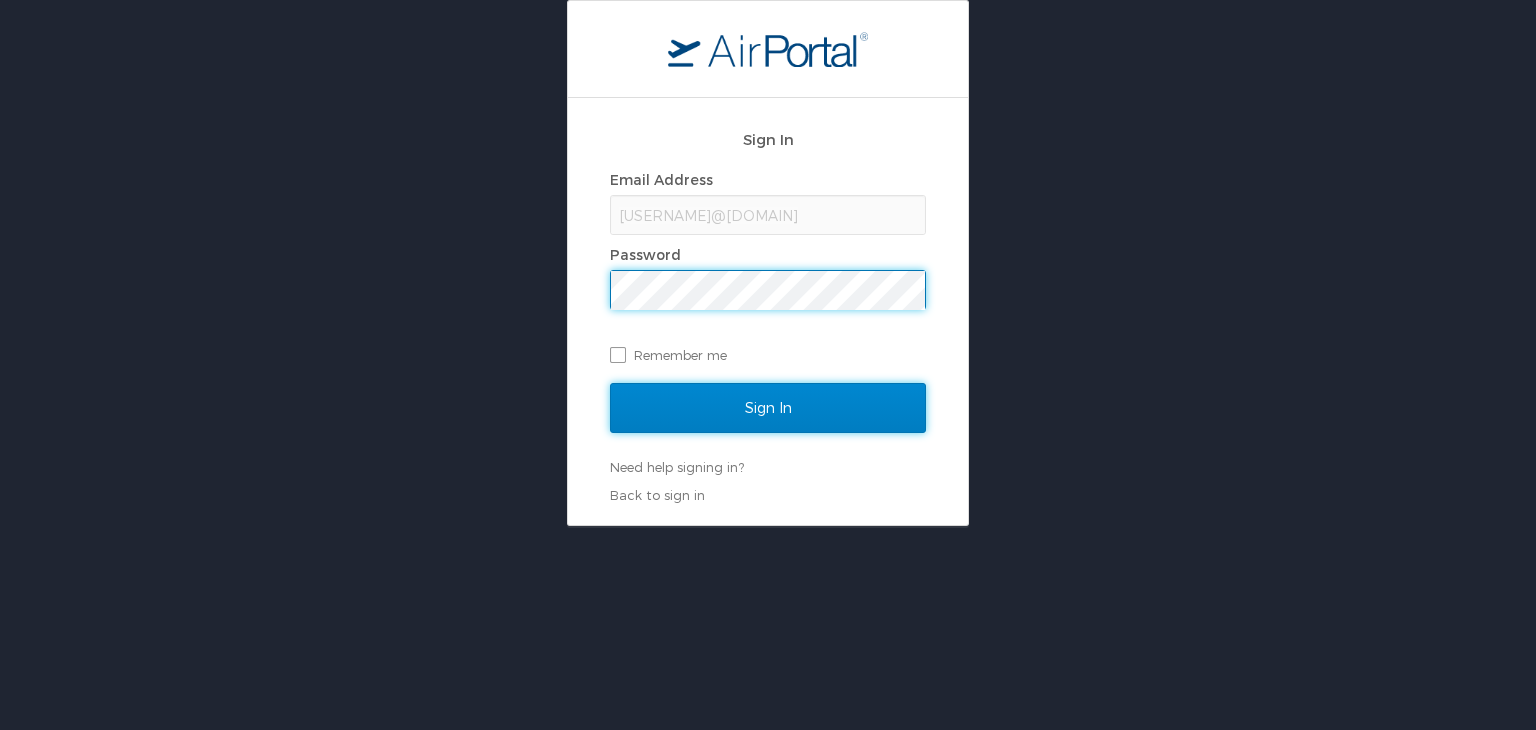 click on "Sign In" at bounding box center (768, 408) 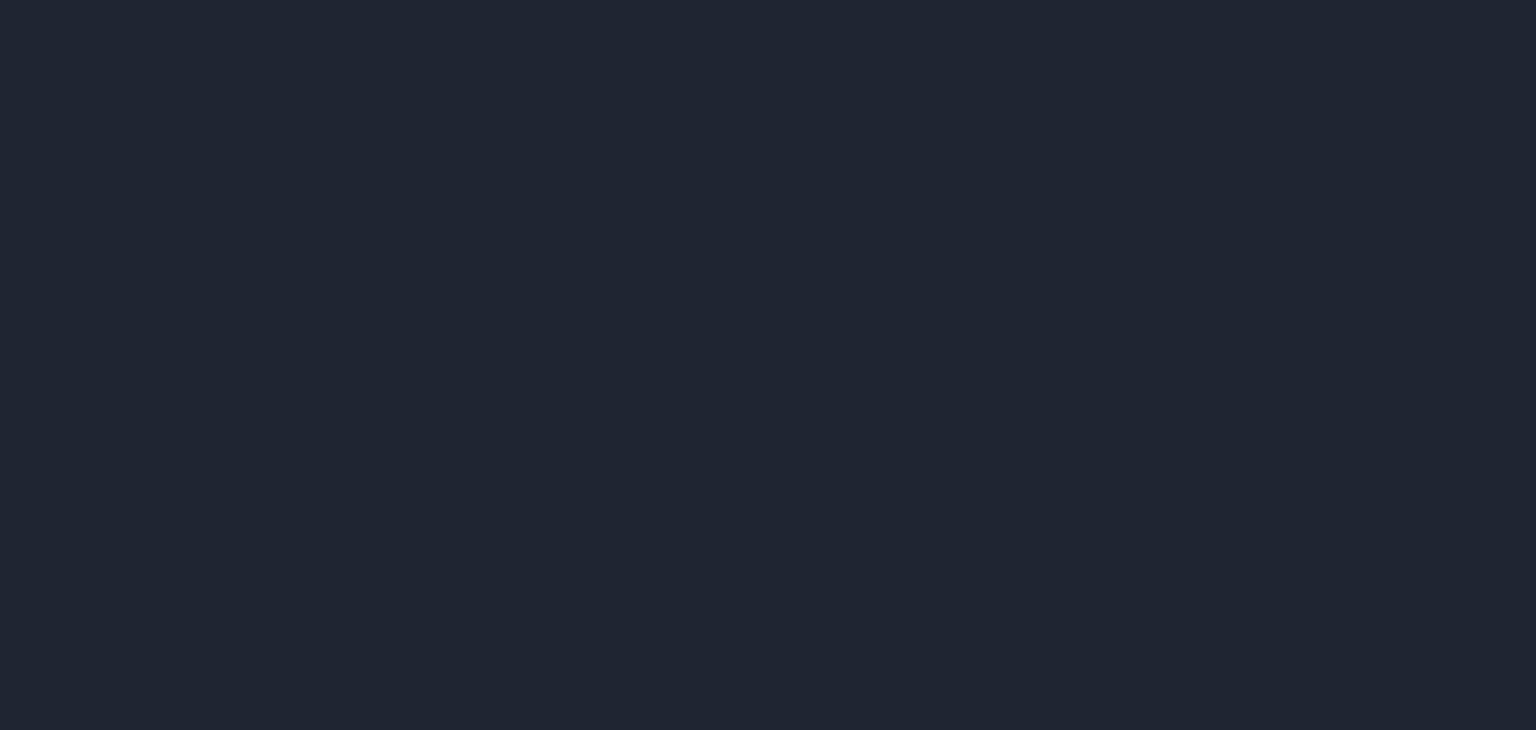 scroll, scrollTop: 0, scrollLeft: 0, axis: both 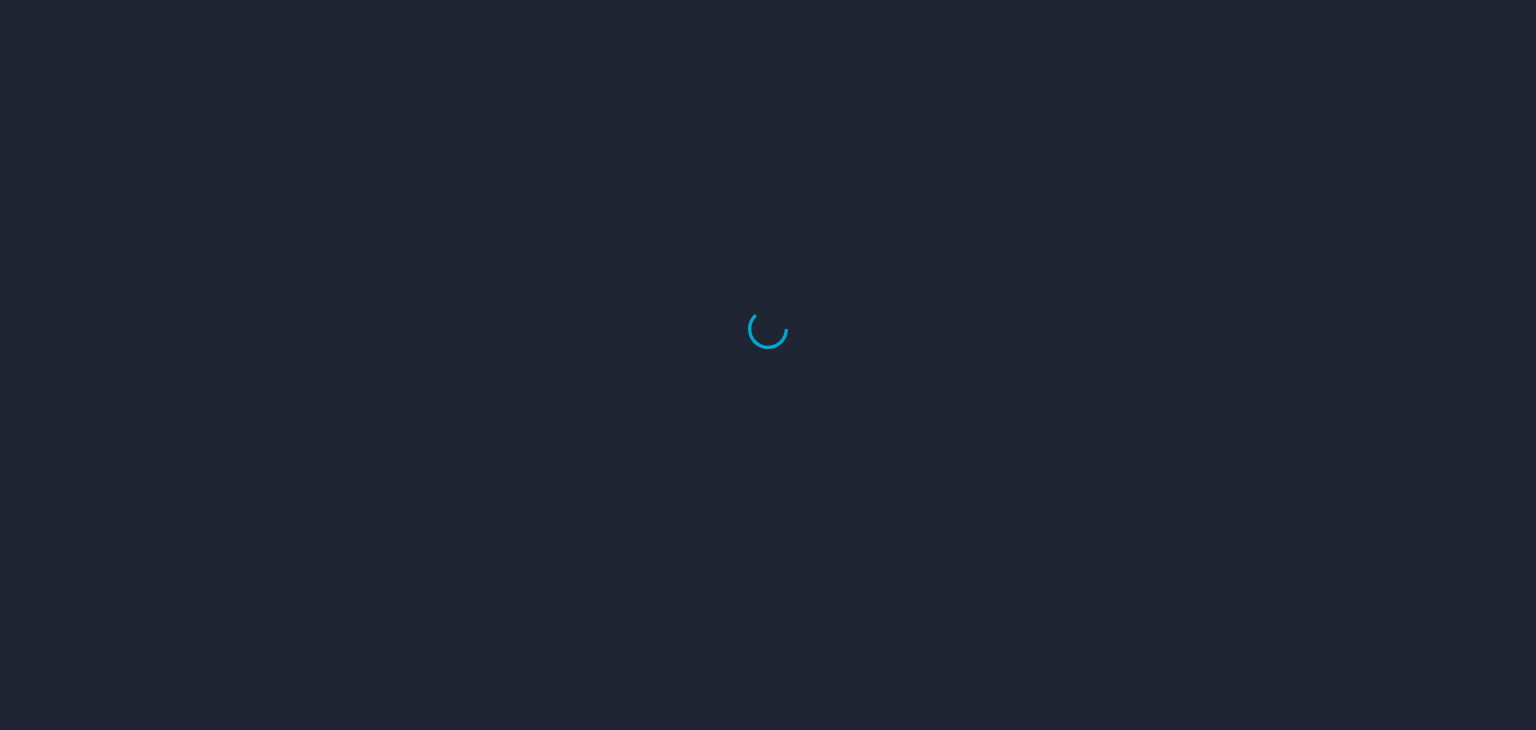 select on "US" 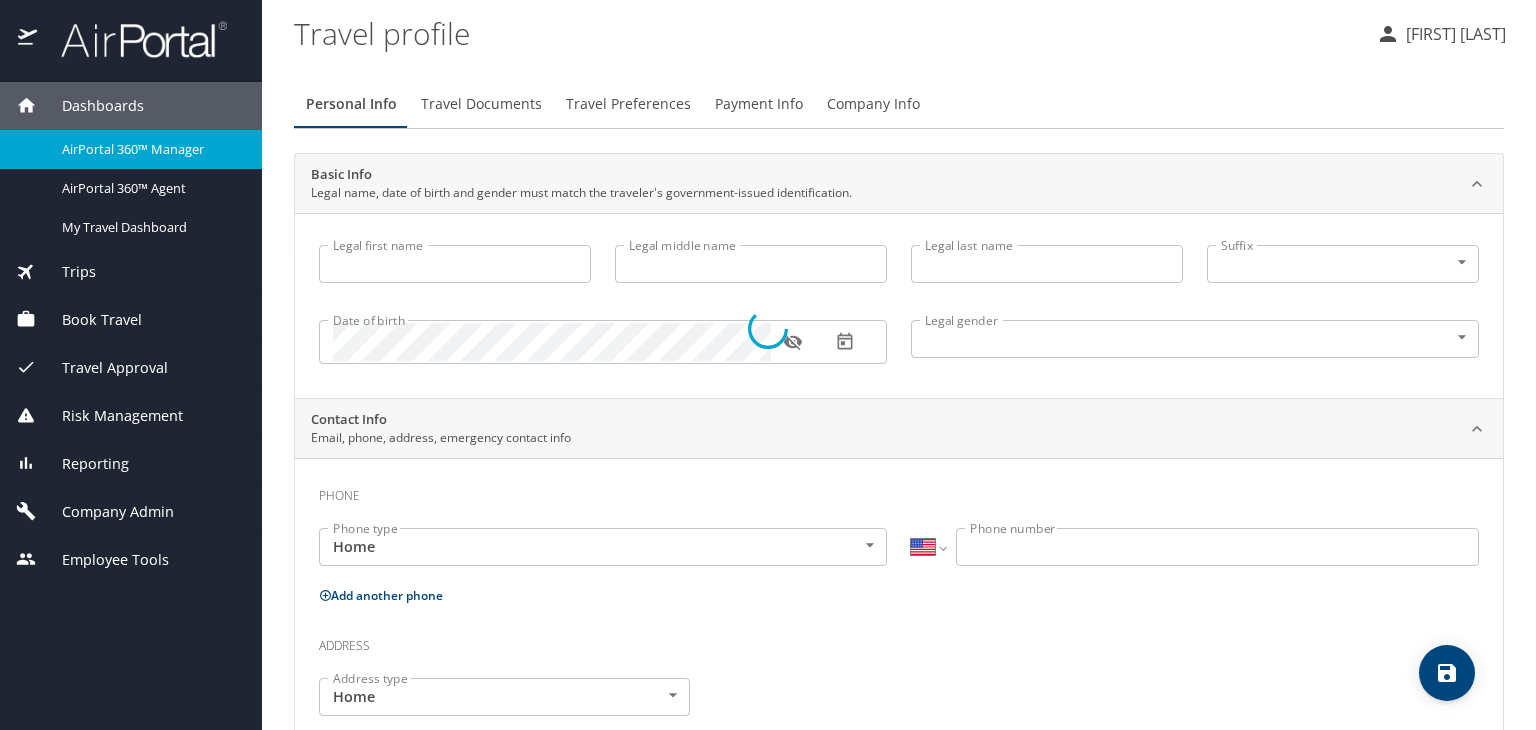 type on "Mashunyui" 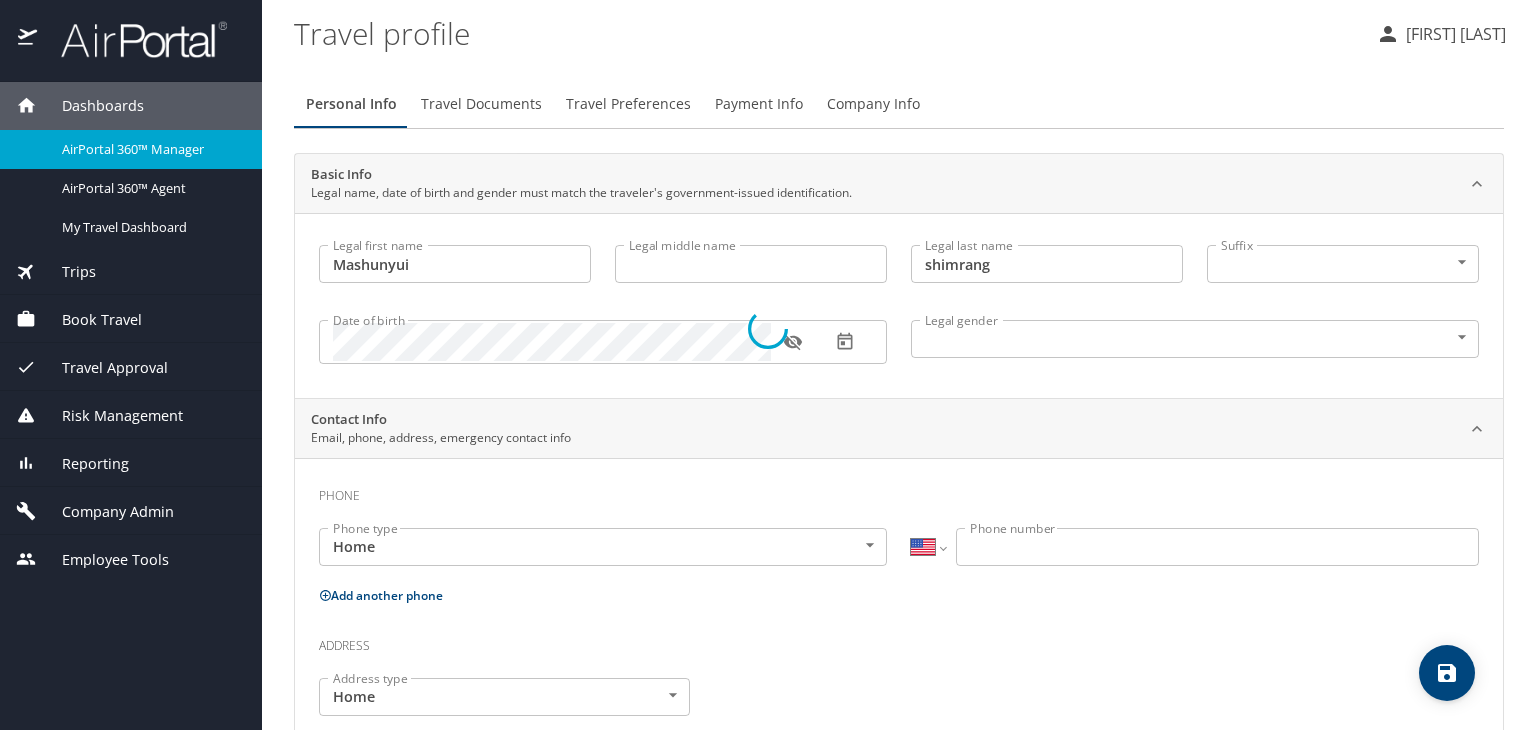 select on "IN" 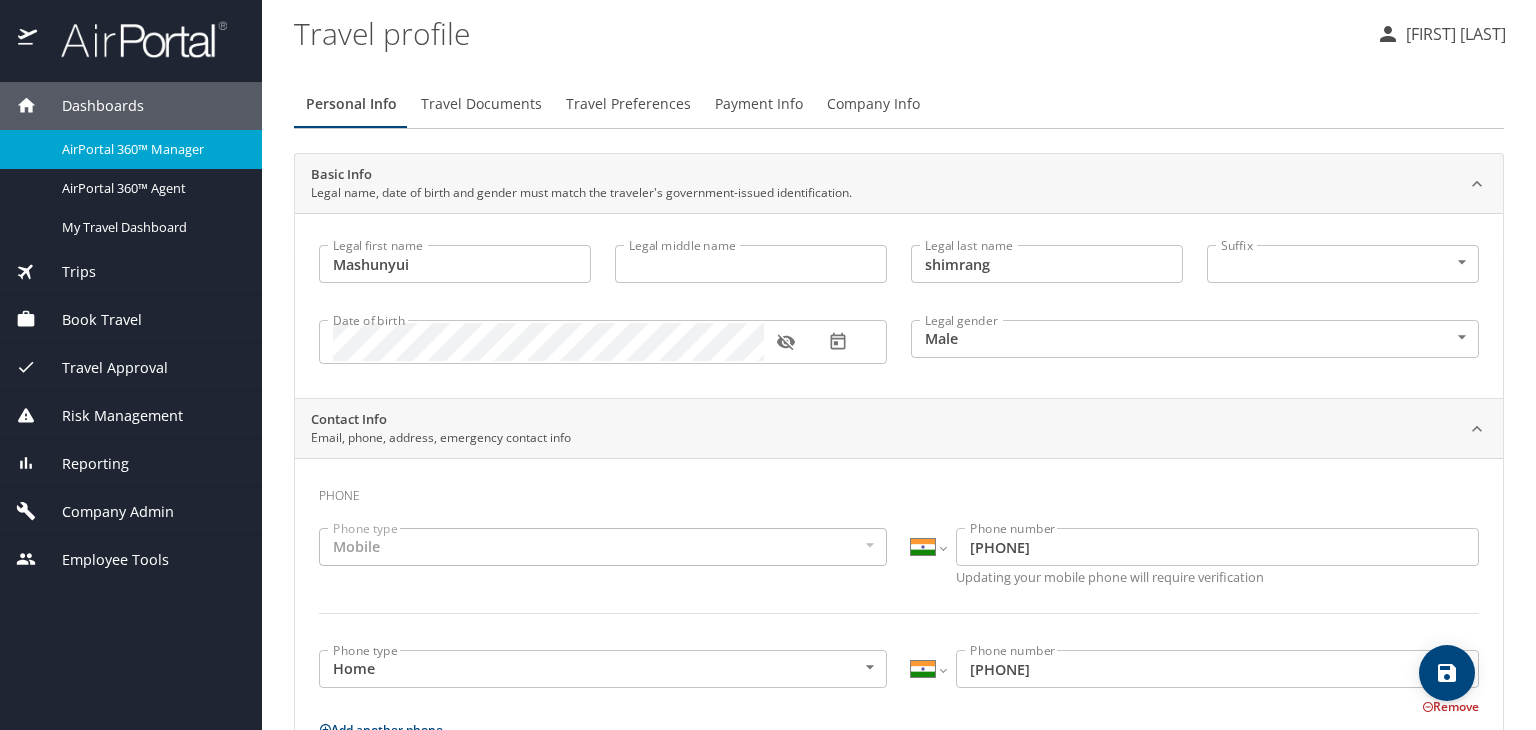 click at bounding box center (133, 39) 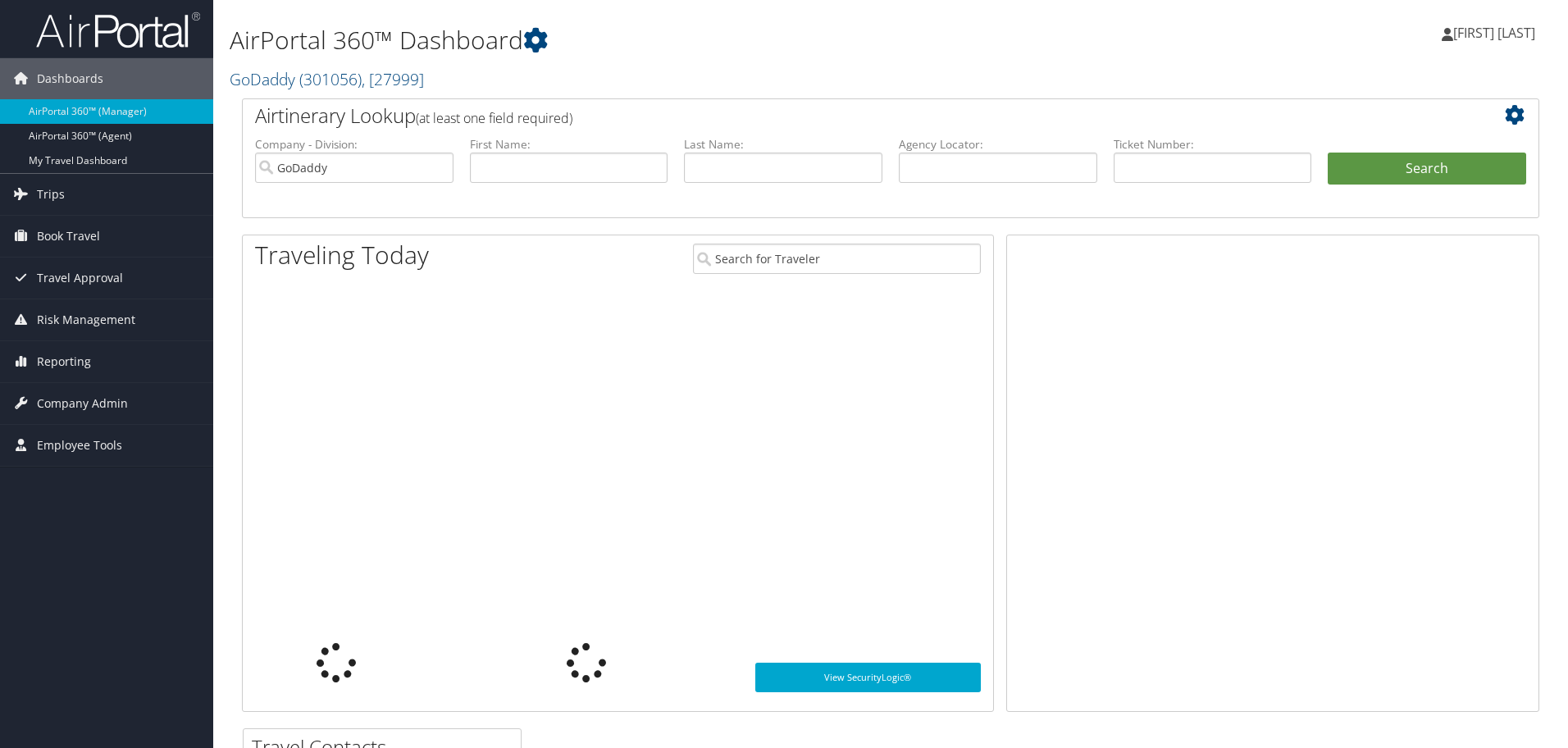 scroll, scrollTop: 0, scrollLeft: 0, axis: both 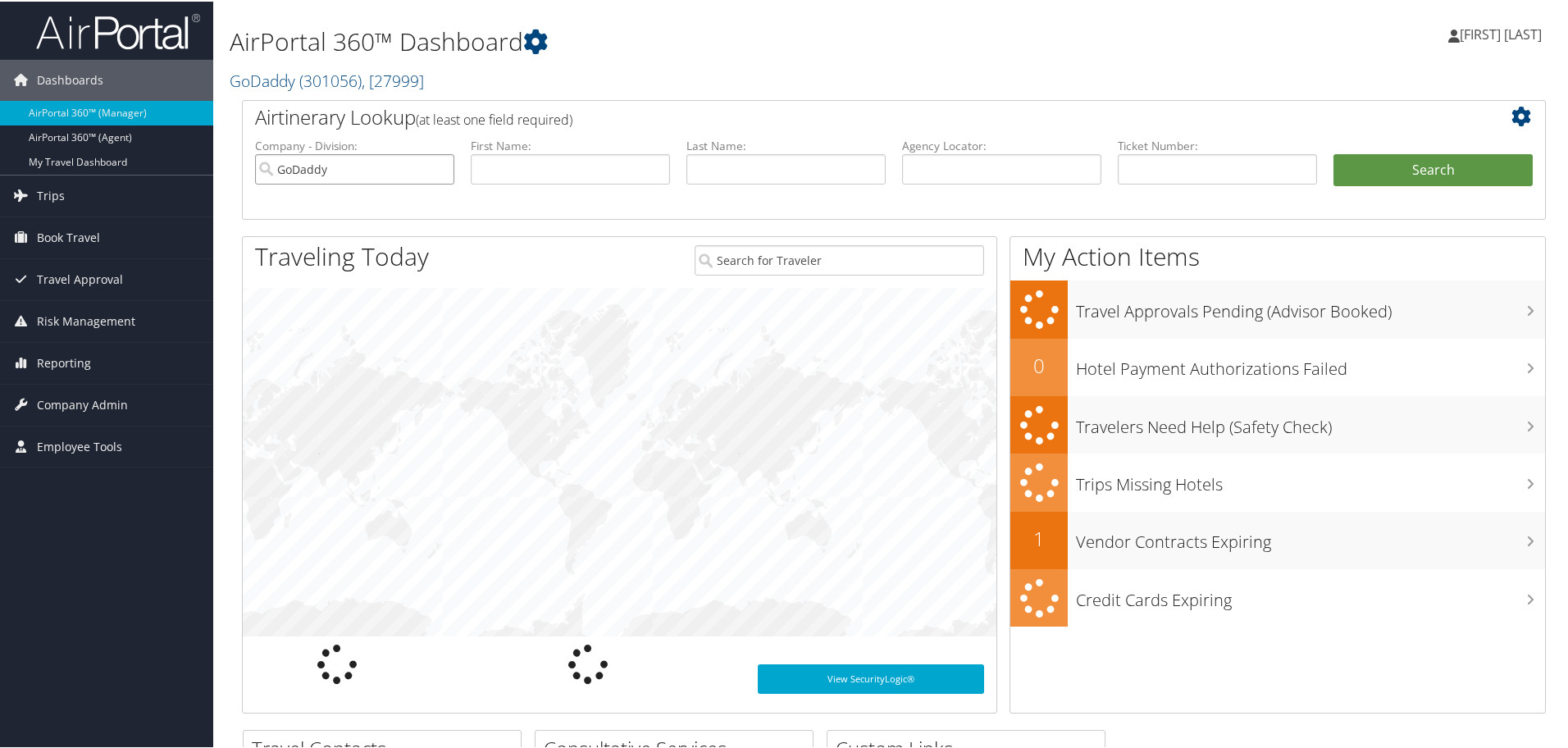click on "GoDaddy" at bounding box center (354, 167) 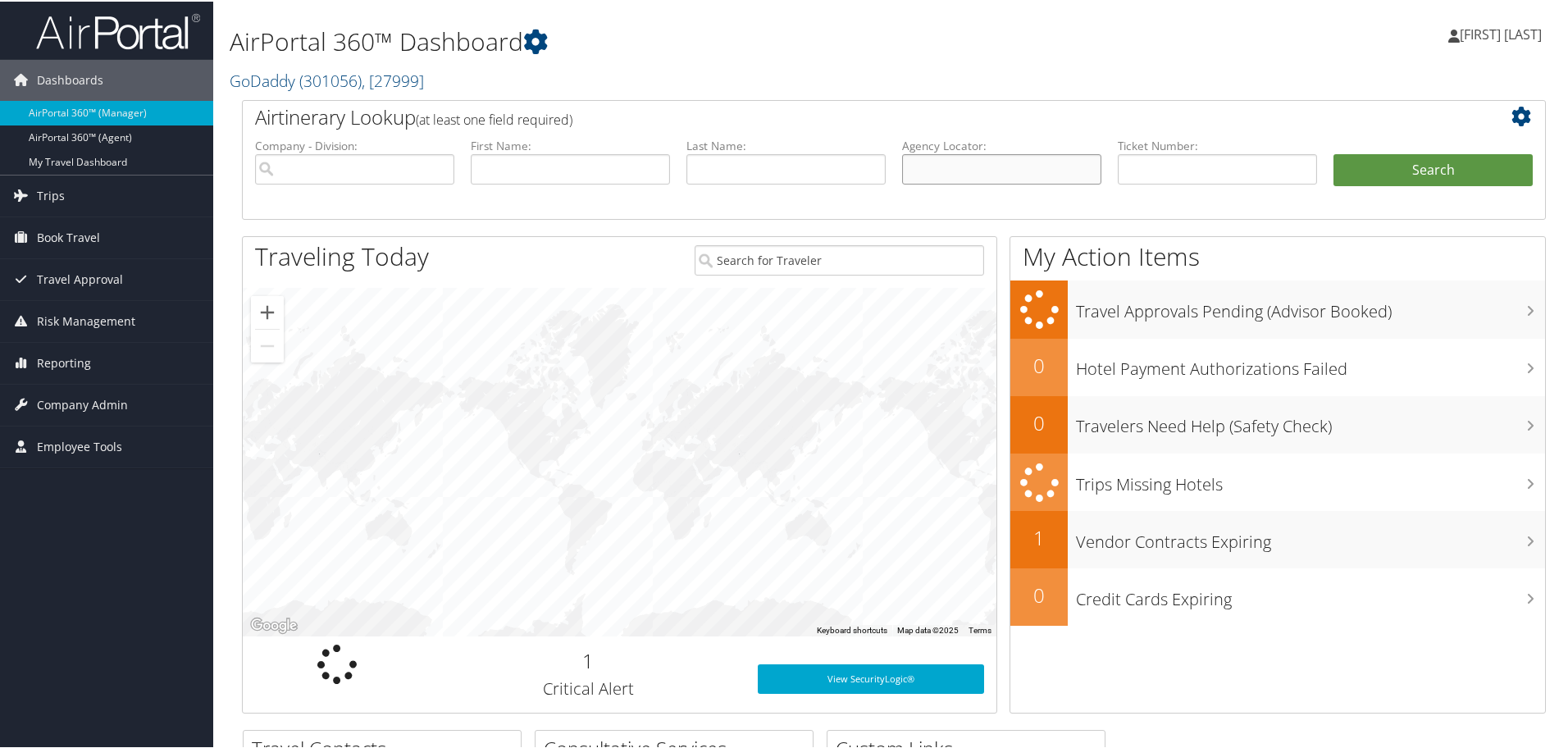 click at bounding box center (1001, 167) 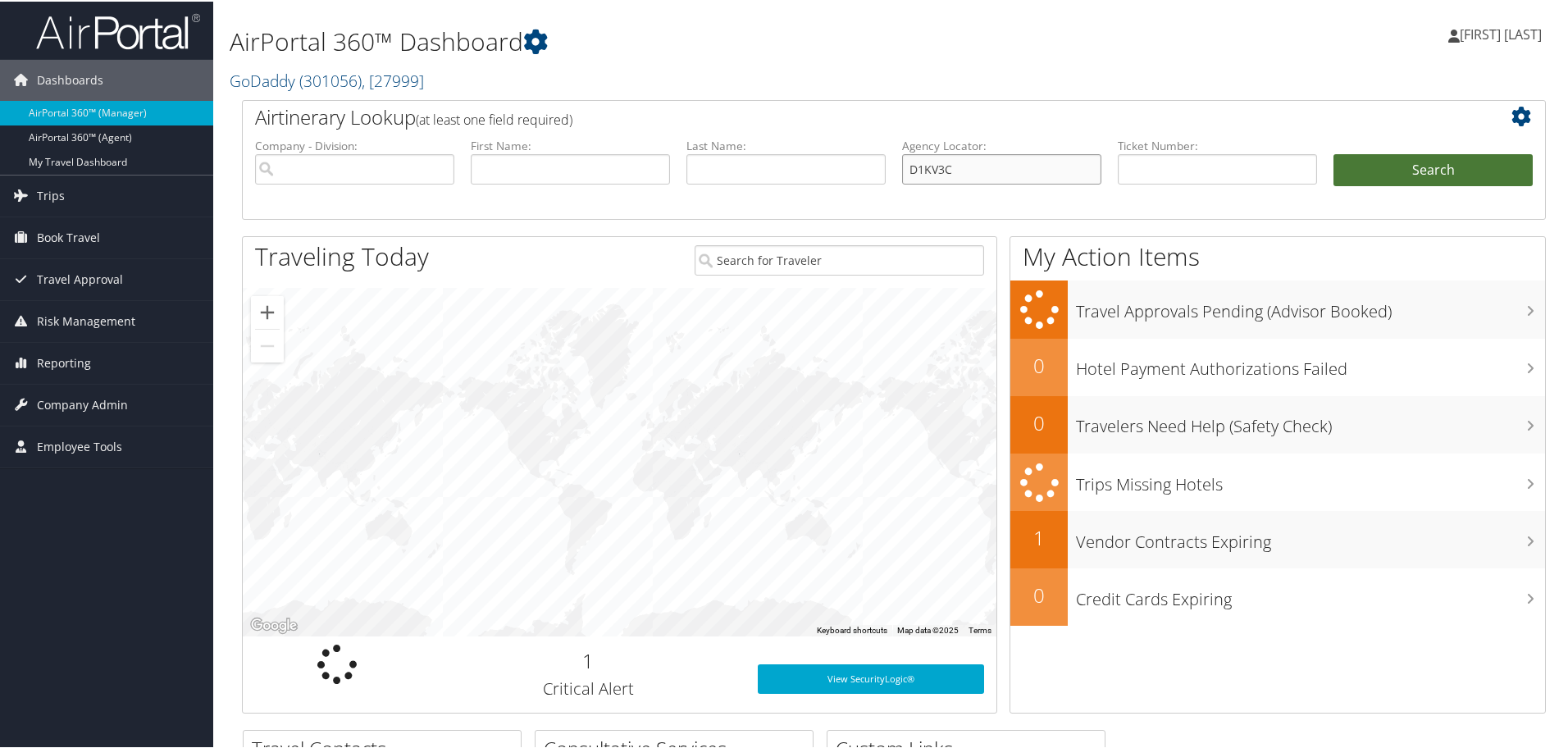 type on "D1KV3C" 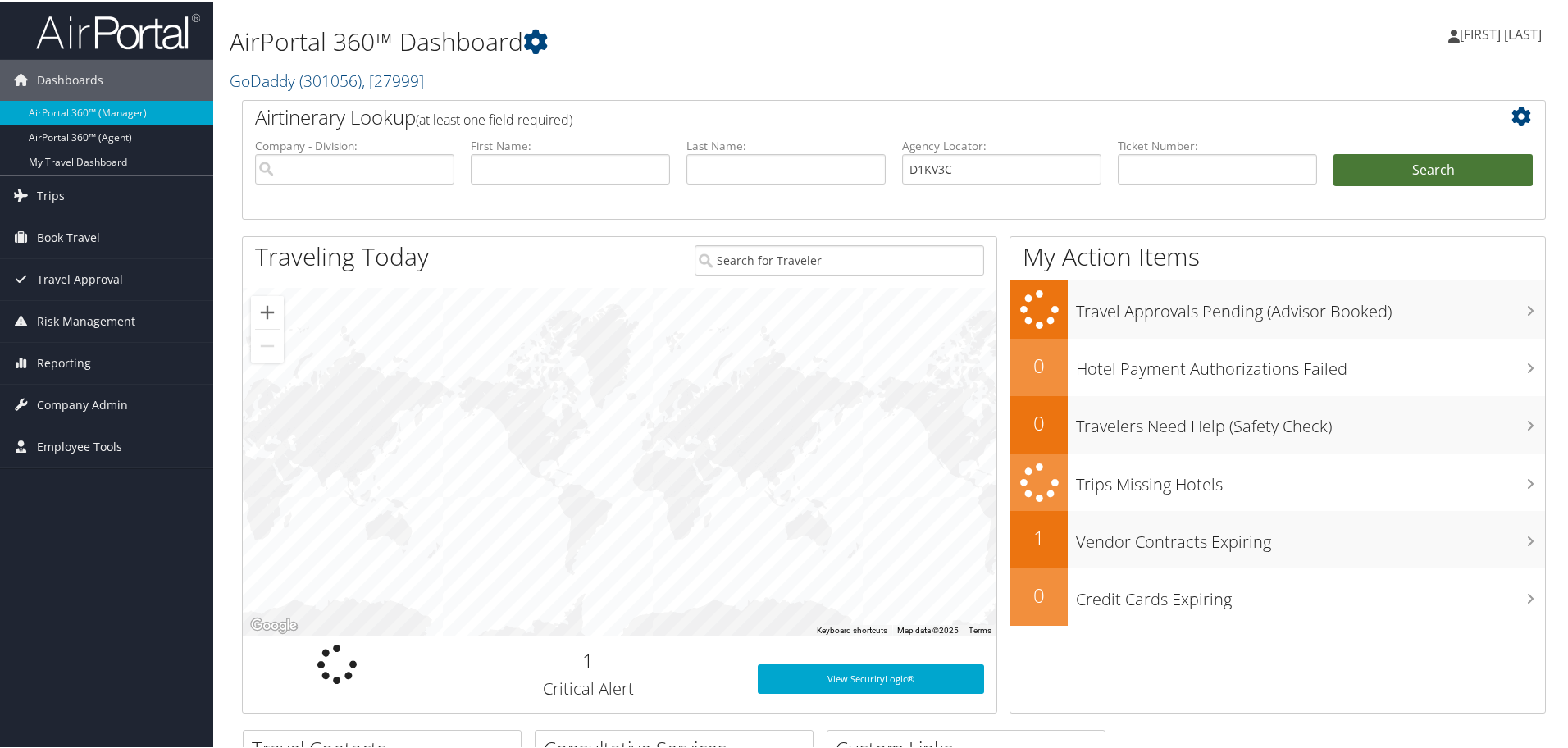 click on "Search" at bounding box center (1433, 169) 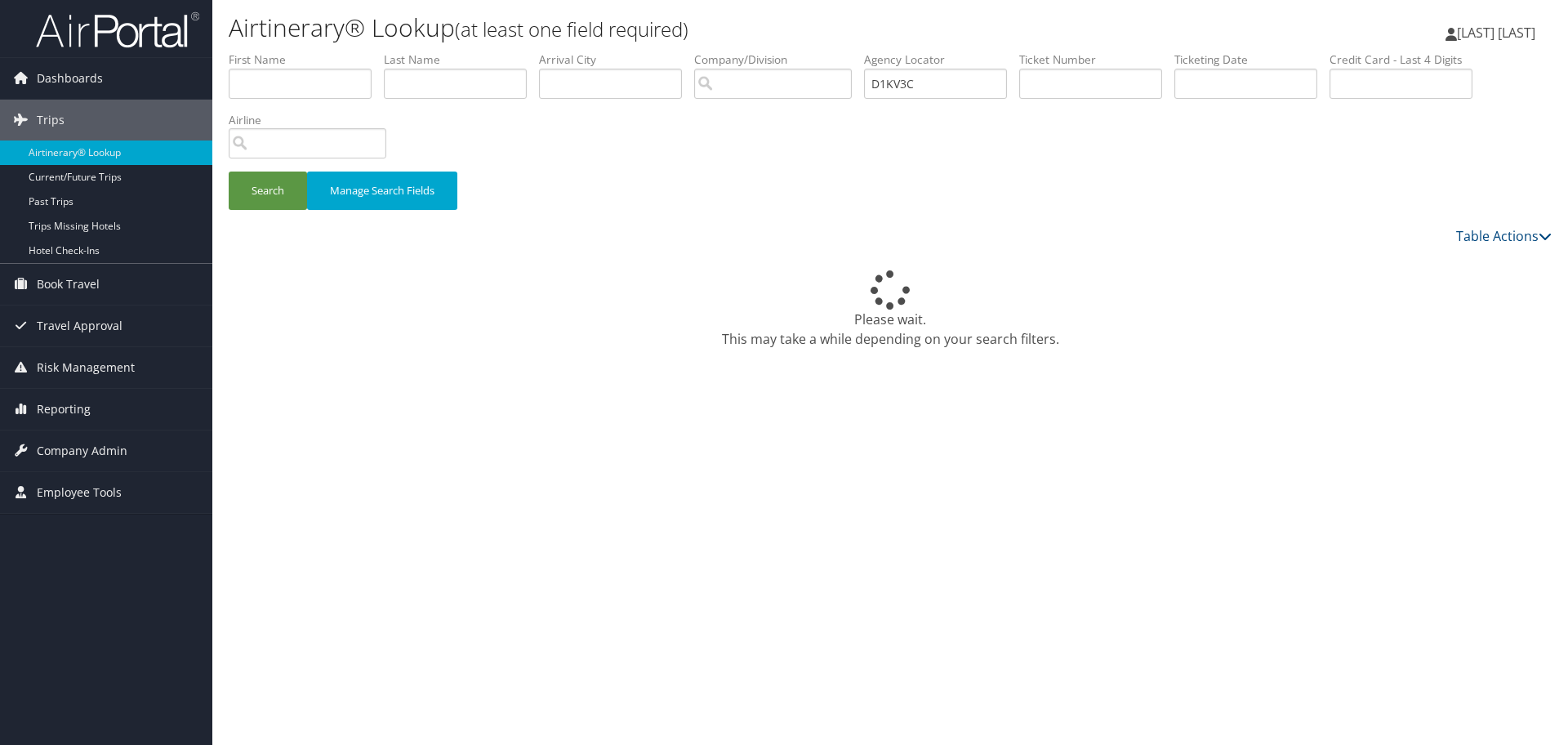 scroll, scrollTop: 0, scrollLeft: 0, axis: both 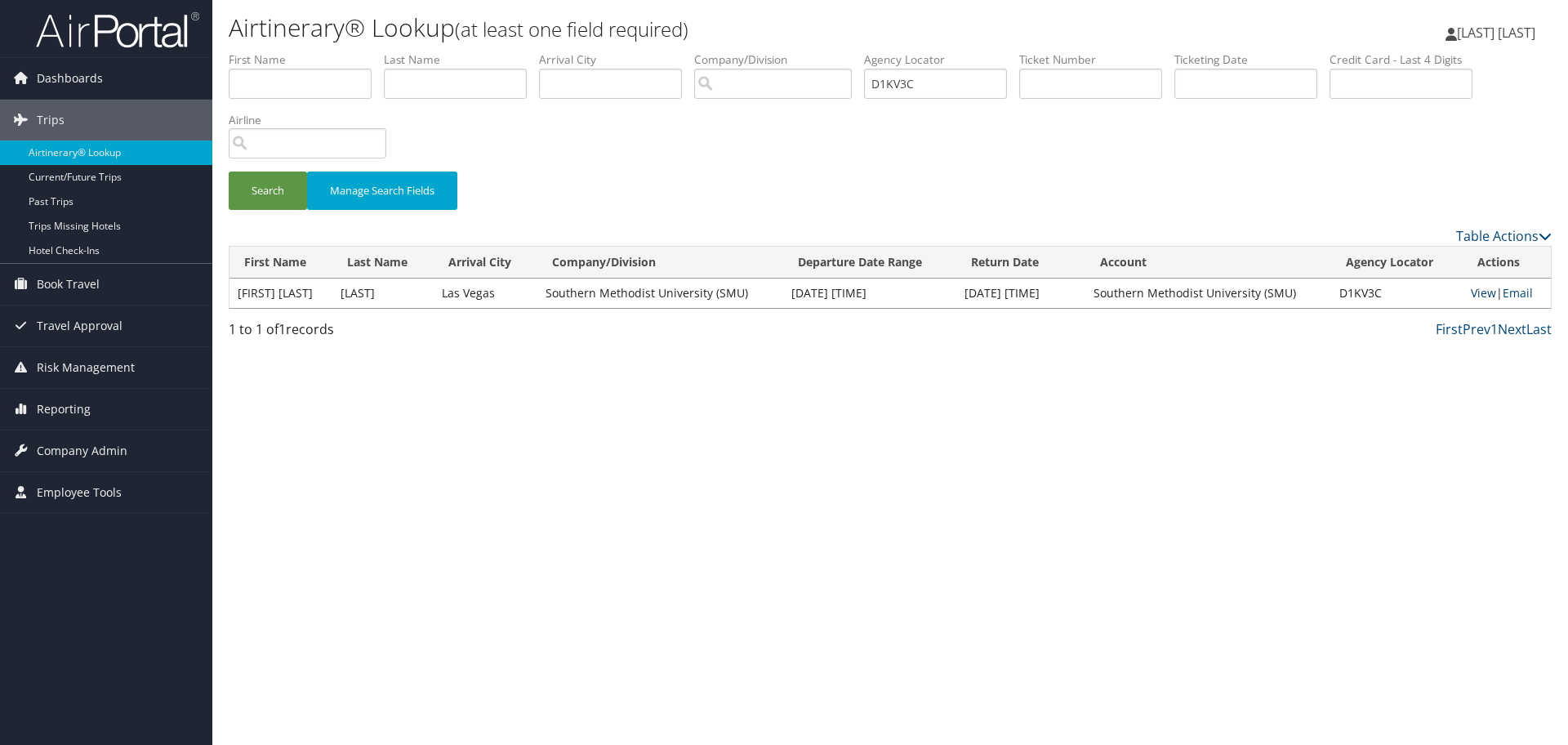 click on "View" at bounding box center [1483, 292] 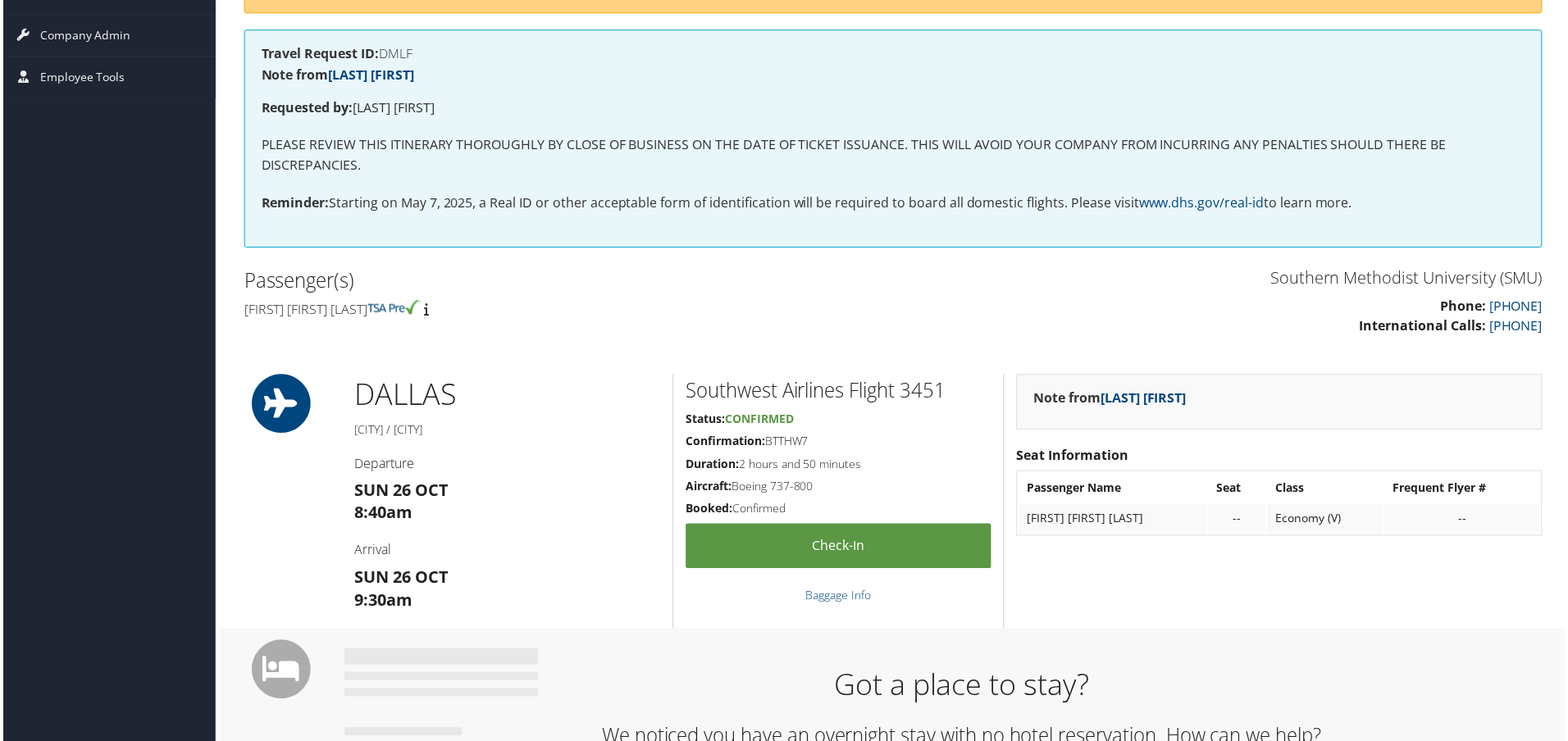 scroll, scrollTop: 0, scrollLeft: 0, axis: both 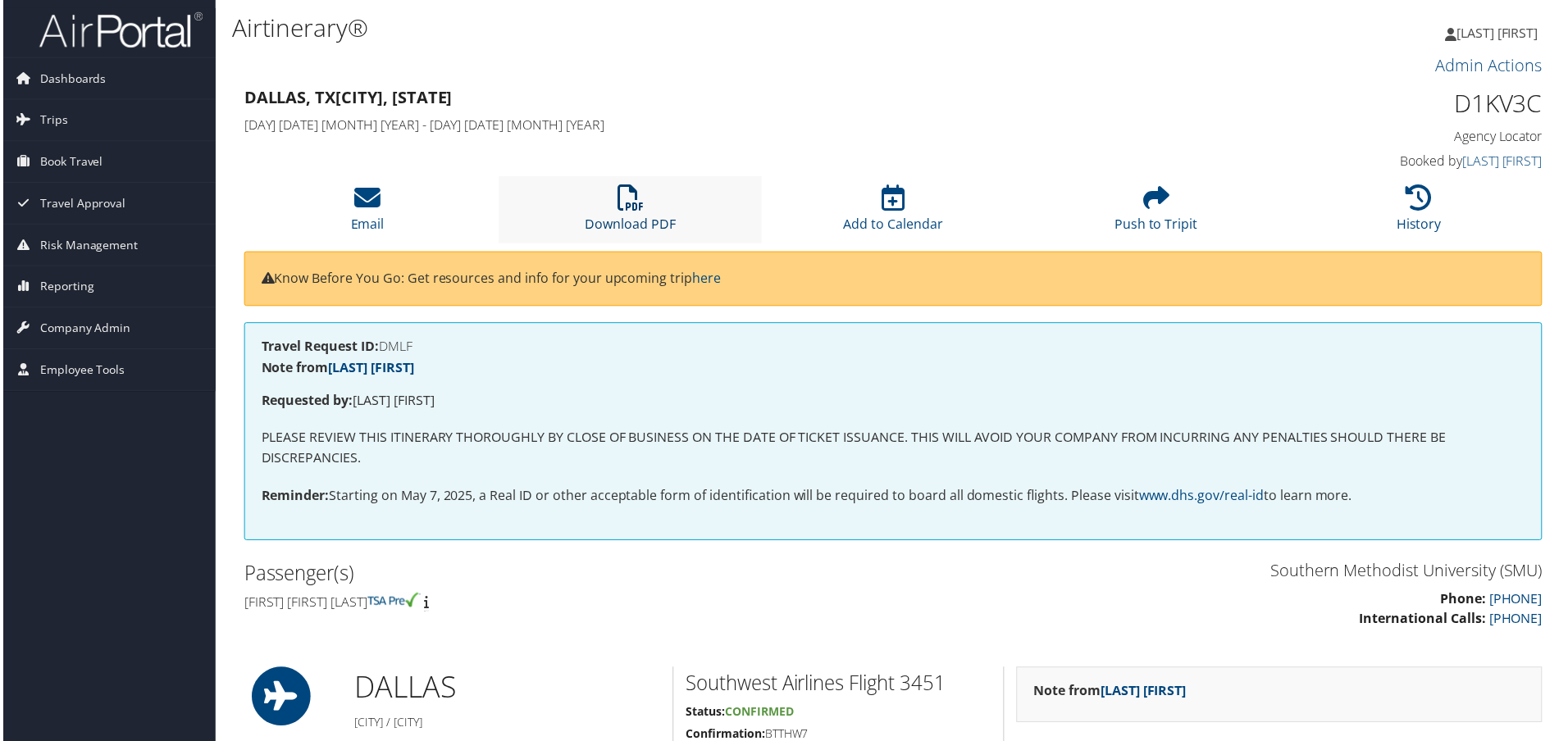 click on "Download PDF" at bounding box center [630, 214] 